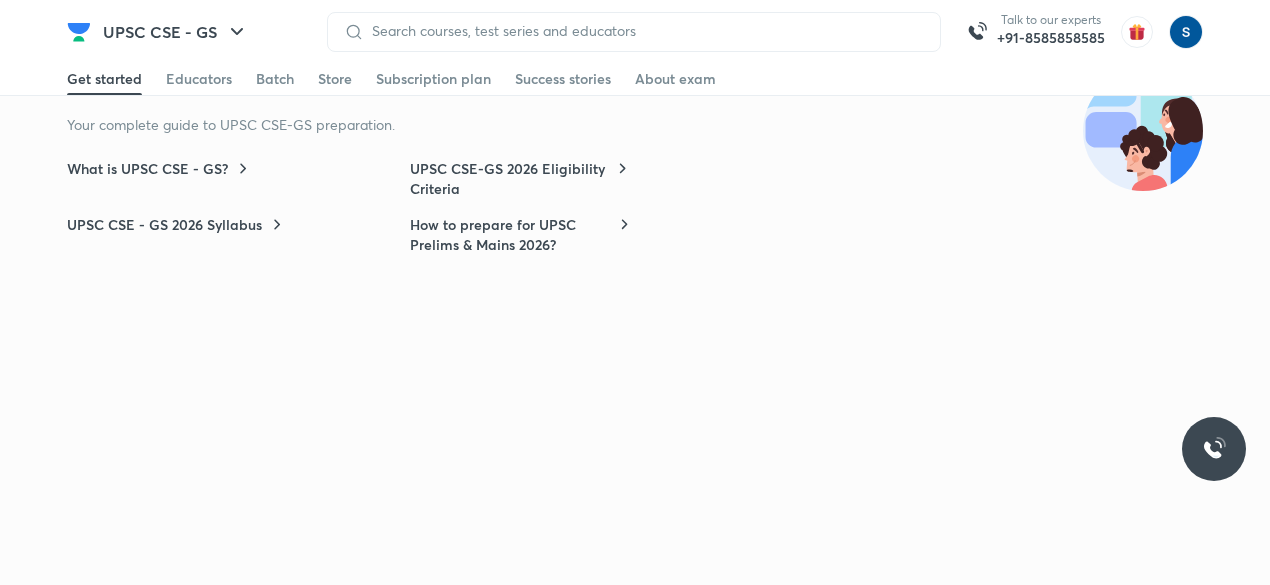 scroll, scrollTop: 44, scrollLeft: 0, axis: vertical 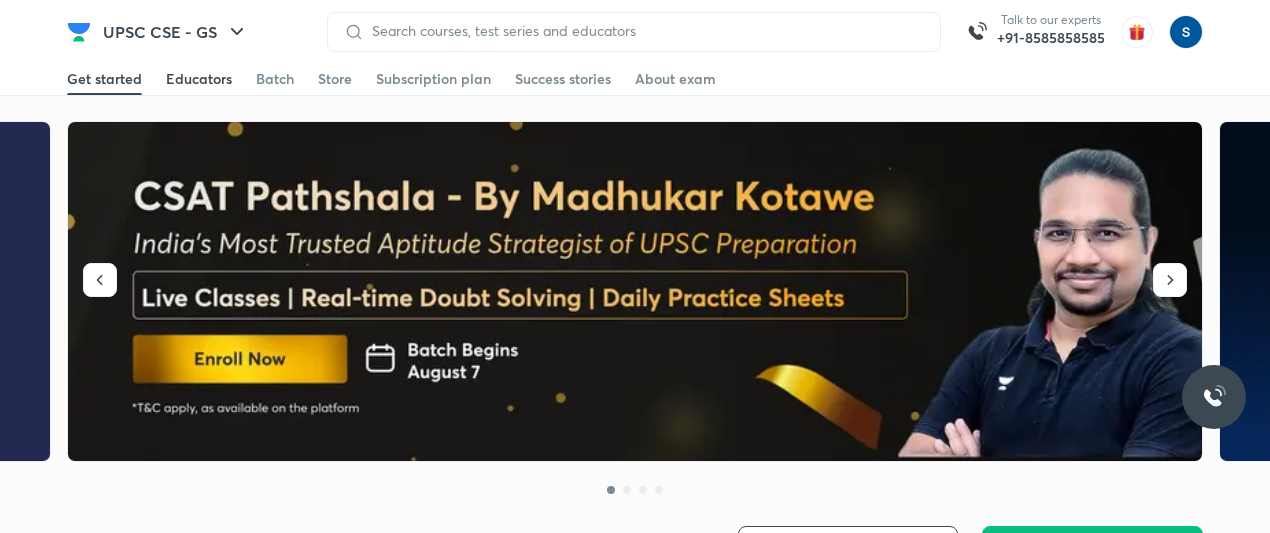 click on "Educators" at bounding box center [199, 79] 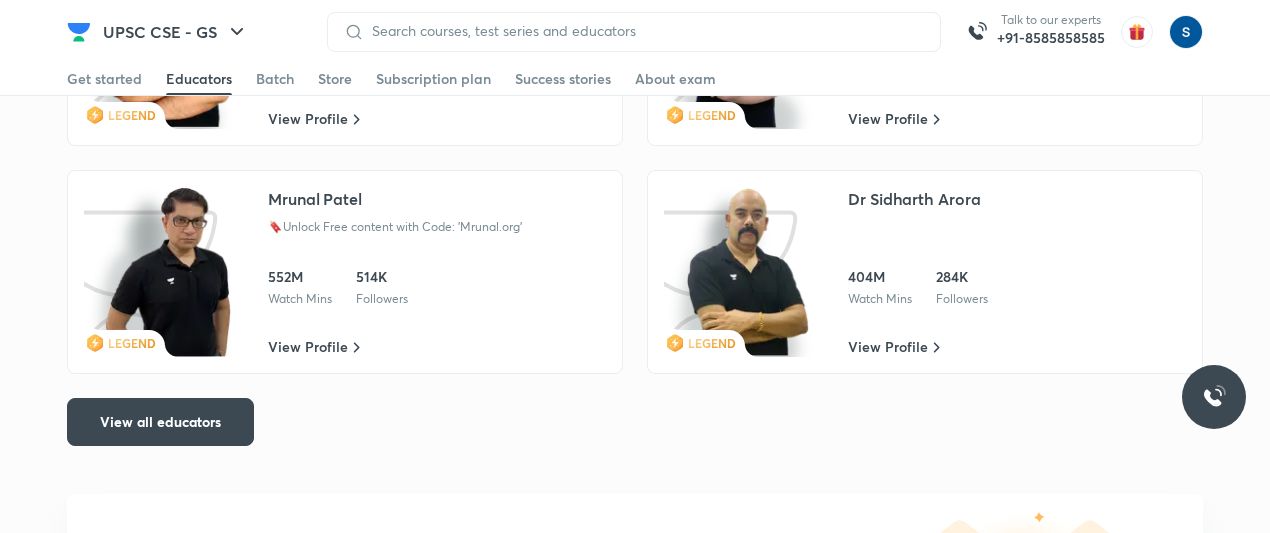 scroll, scrollTop: 3556, scrollLeft: 0, axis: vertical 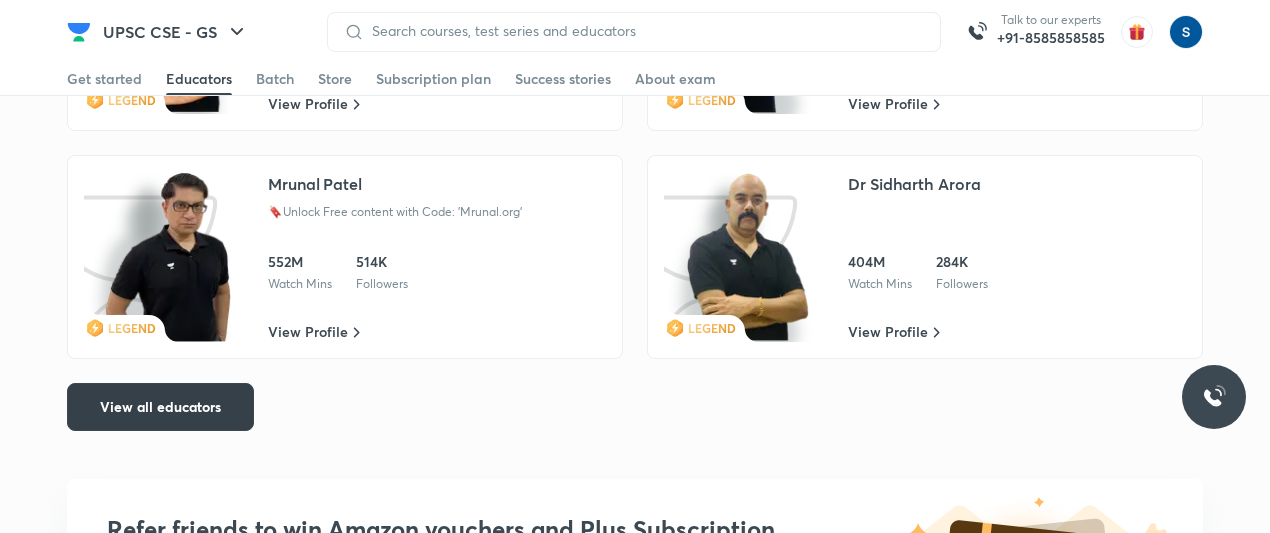 click on "View all educators" at bounding box center [160, 407] 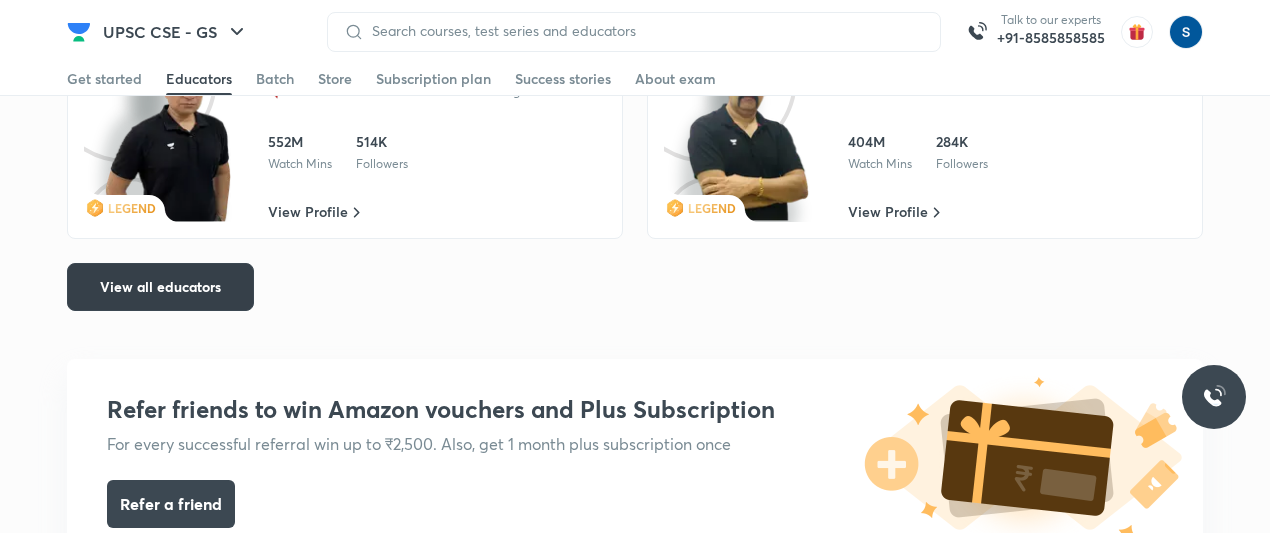 scroll, scrollTop: 3682, scrollLeft: 0, axis: vertical 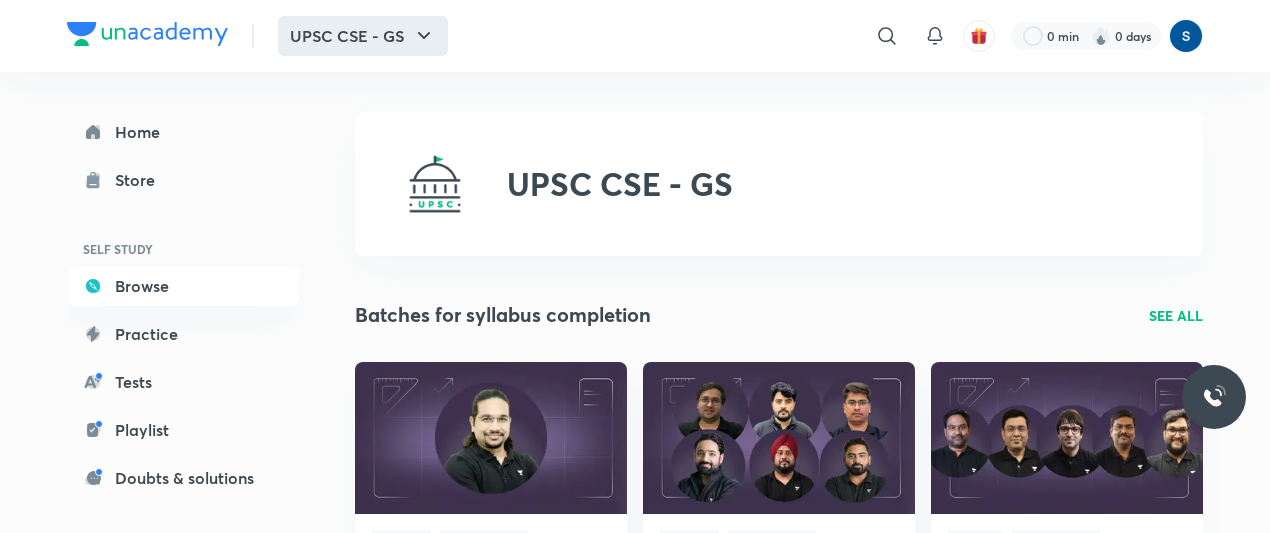 click on "UPSC CSE - GS" at bounding box center (363, 36) 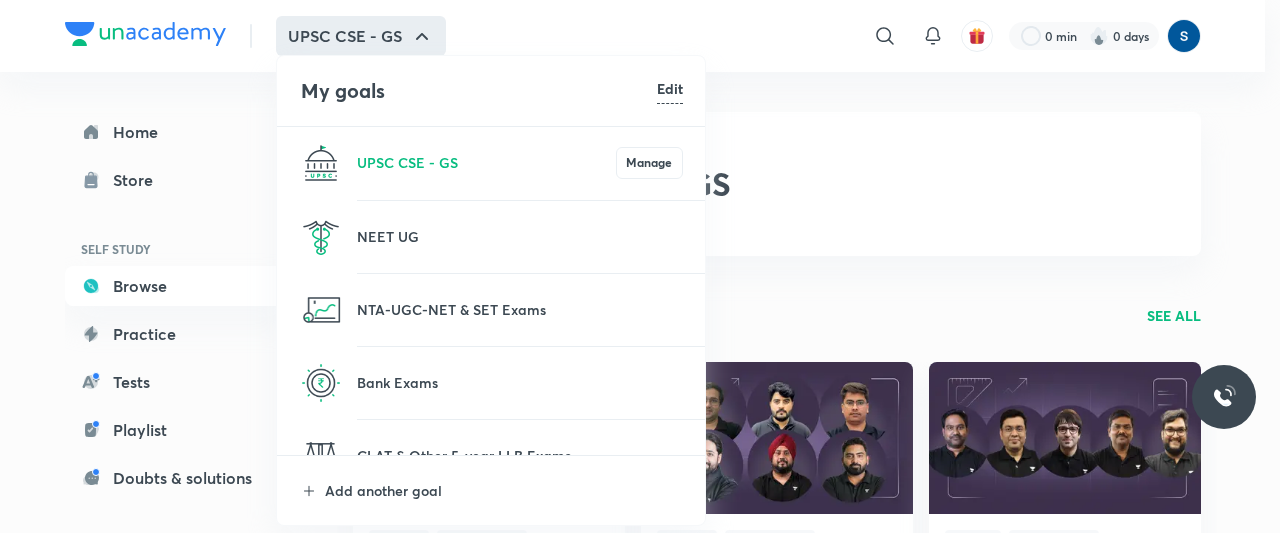 click at bounding box center (640, 266) 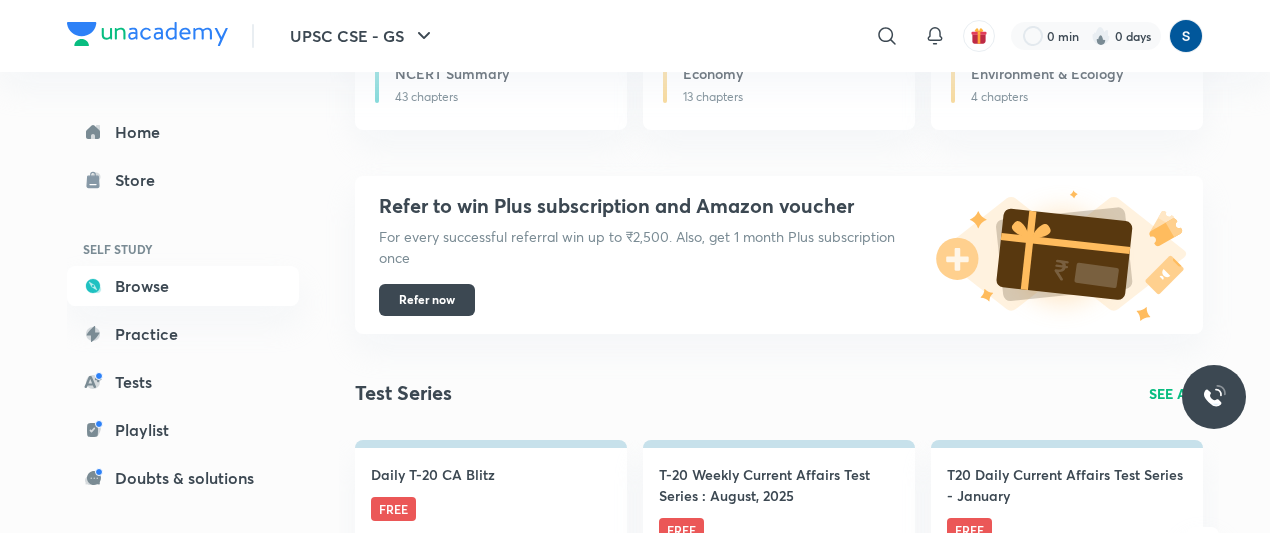 scroll, scrollTop: 1171, scrollLeft: 0, axis: vertical 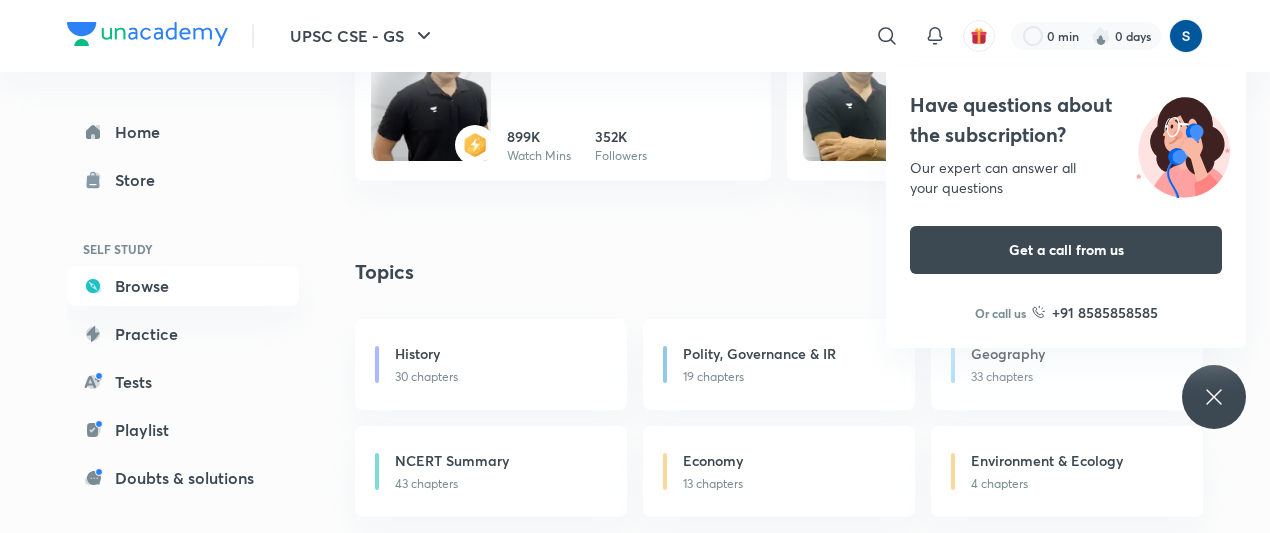 click at bounding box center (147, 34) 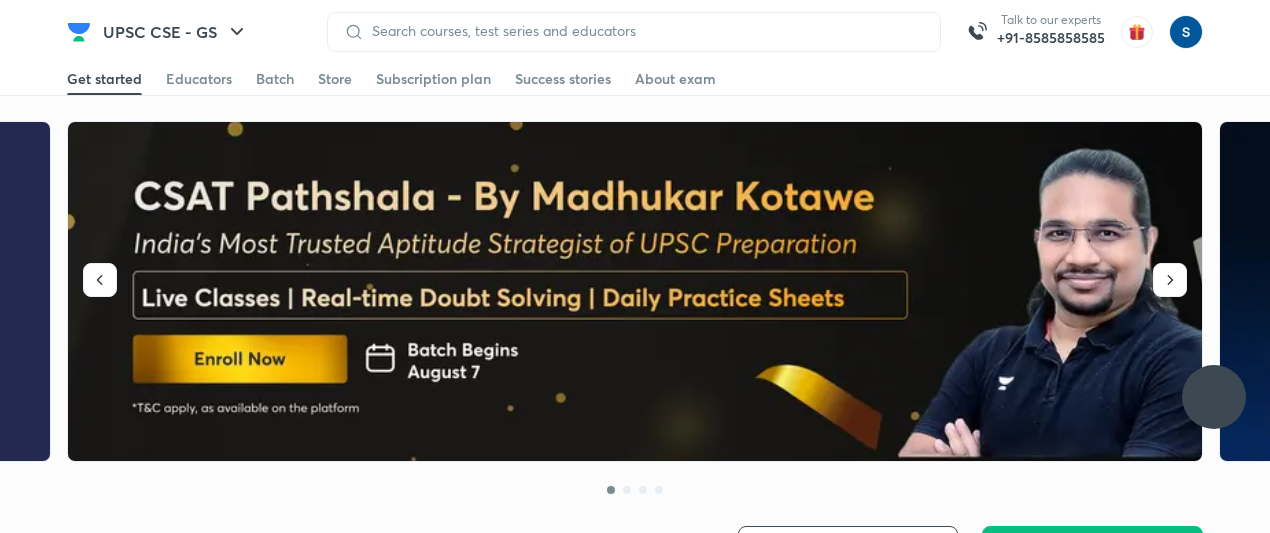 click at bounding box center [199, 94] 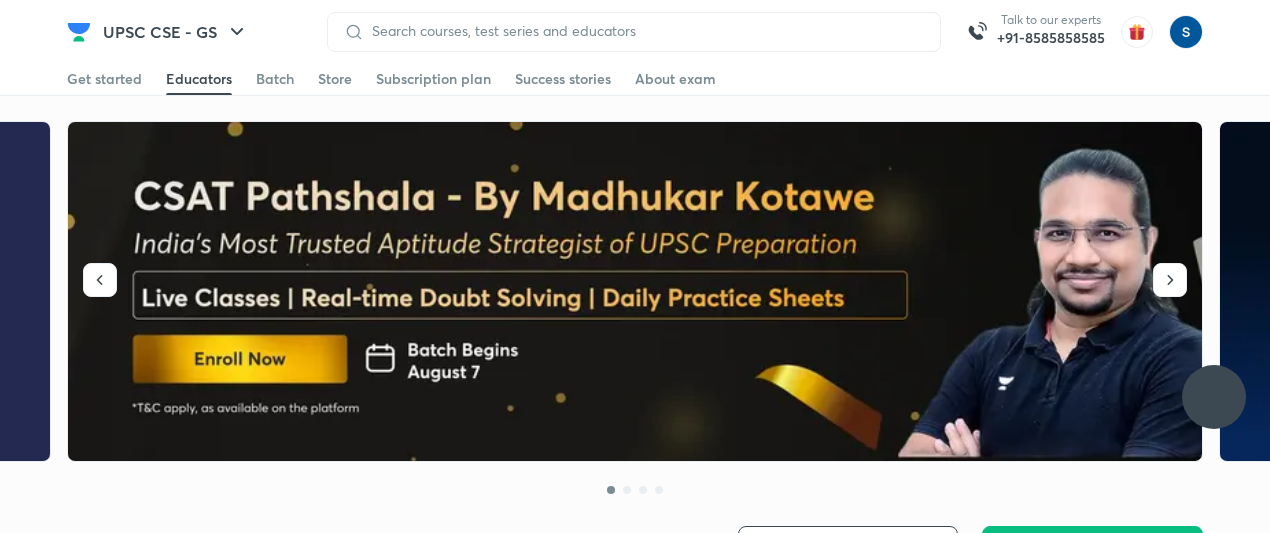 scroll, scrollTop: 0, scrollLeft: 0, axis: both 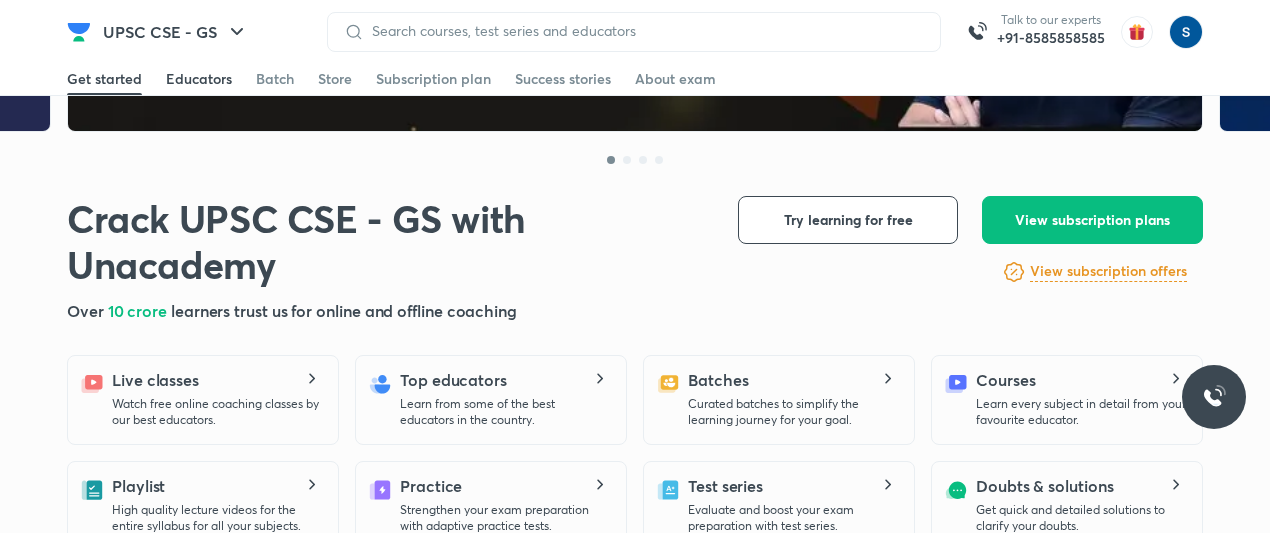 click on "Educators" at bounding box center [199, 79] 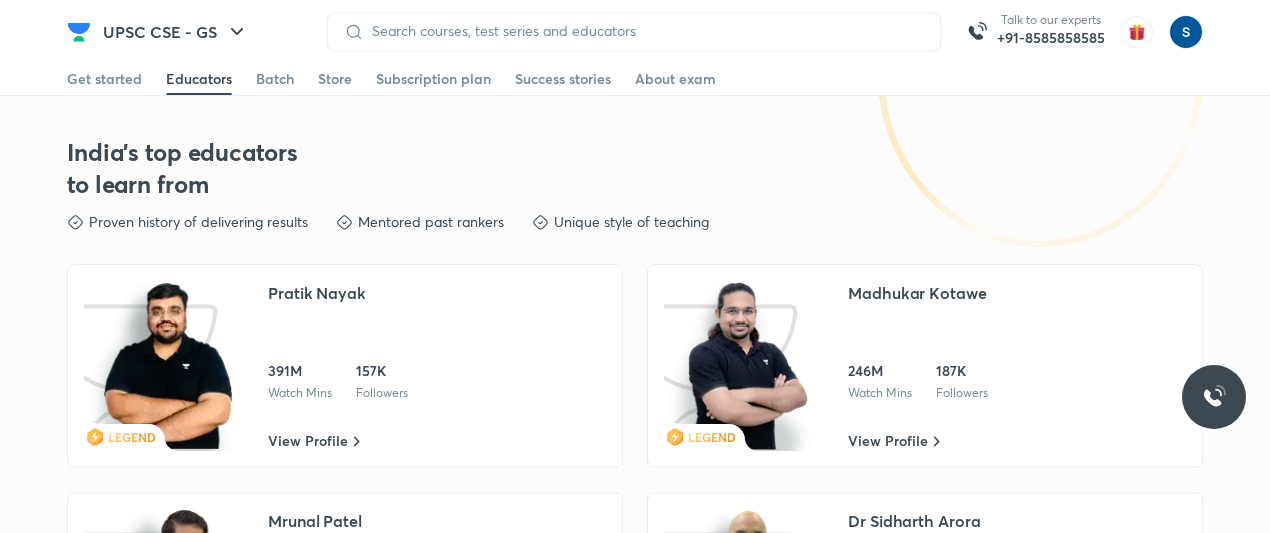 scroll, scrollTop: 3522, scrollLeft: 0, axis: vertical 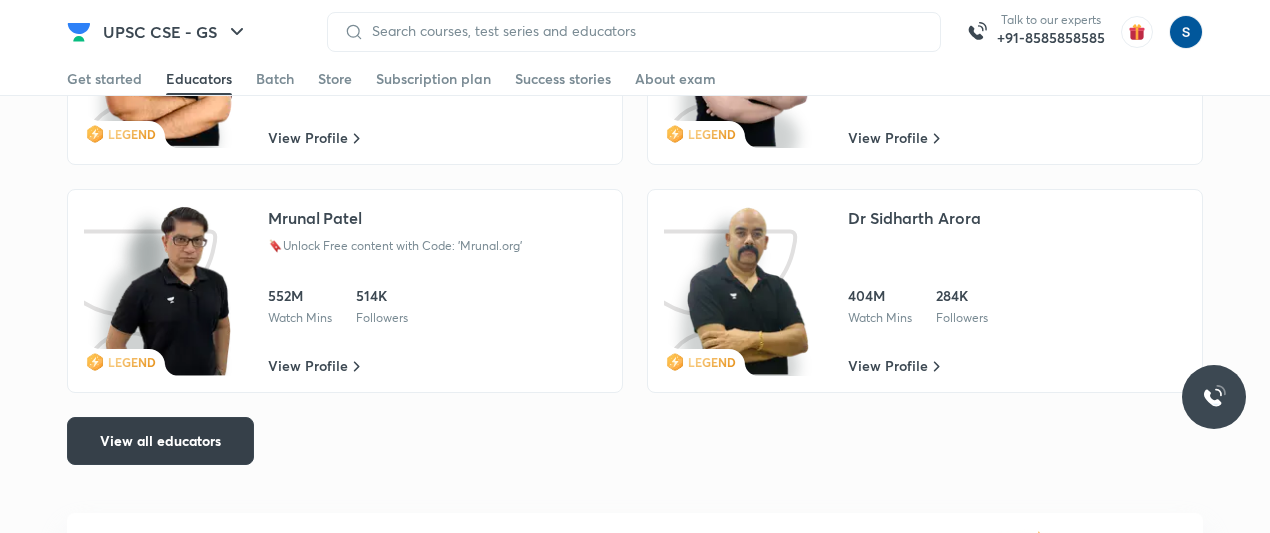 click on "View all educators" at bounding box center [160, 441] 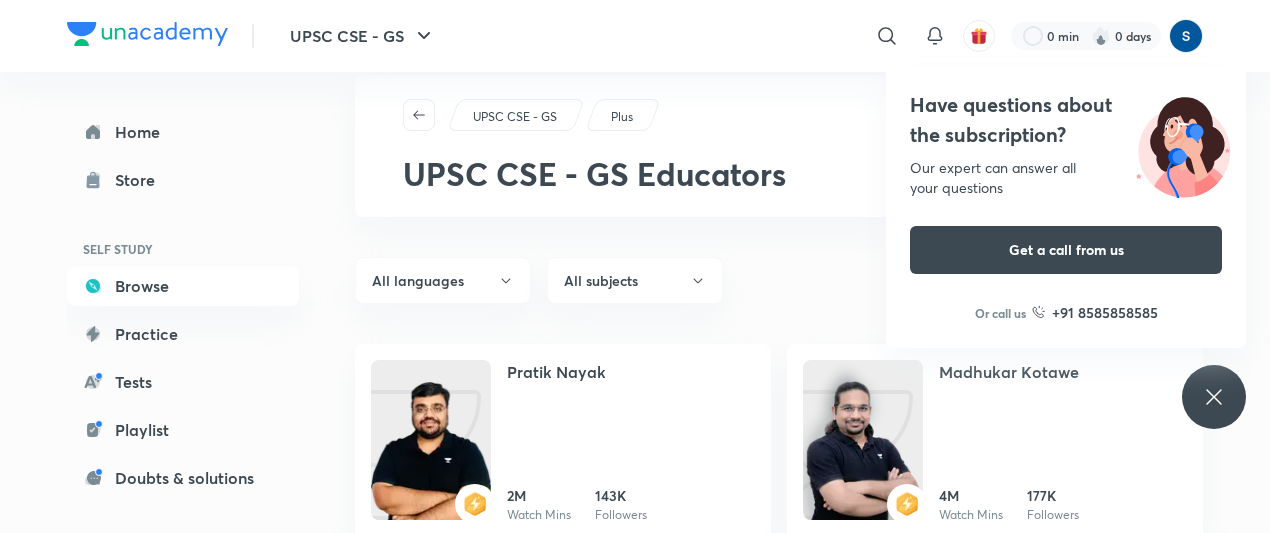 scroll, scrollTop: 0, scrollLeft: 0, axis: both 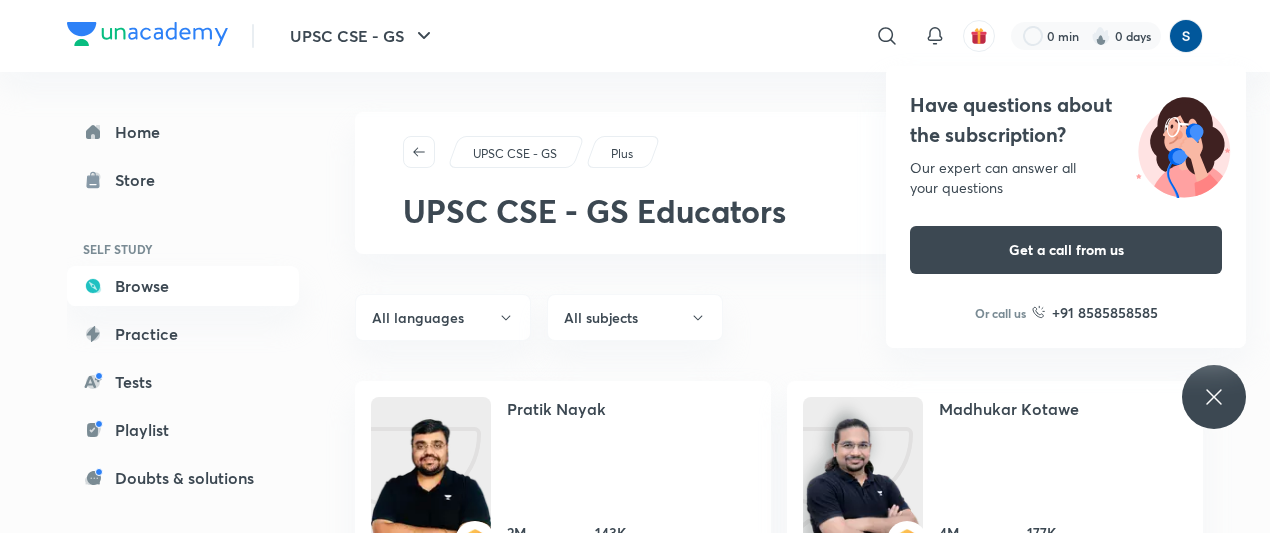 click at bounding box center (147, 34) 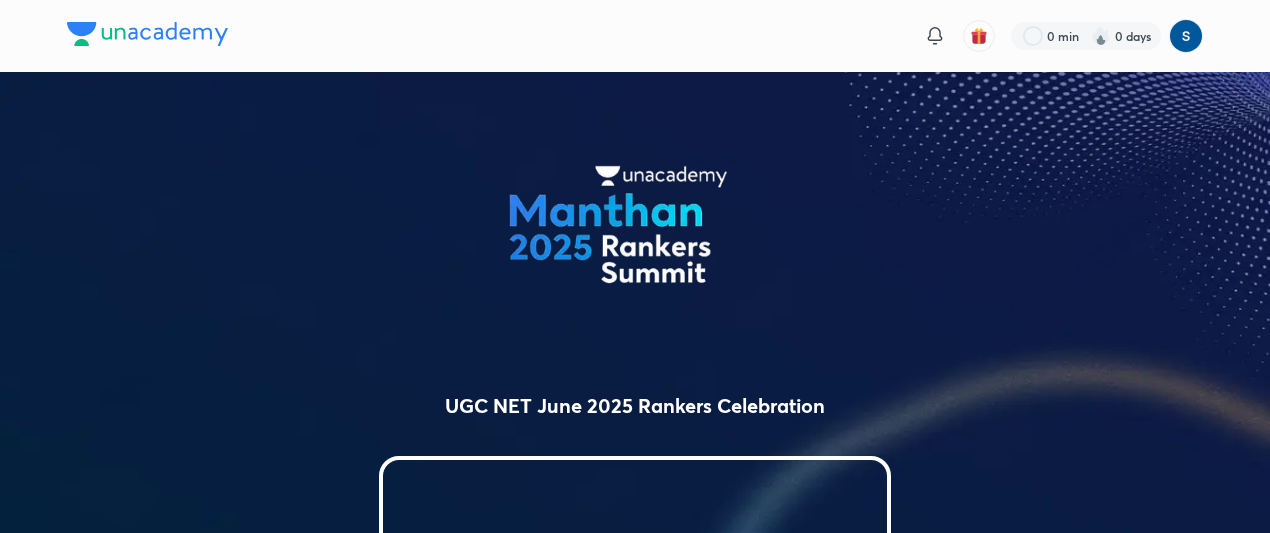 scroll, scrollTop: 0, scrollLeft: 0, axis: both 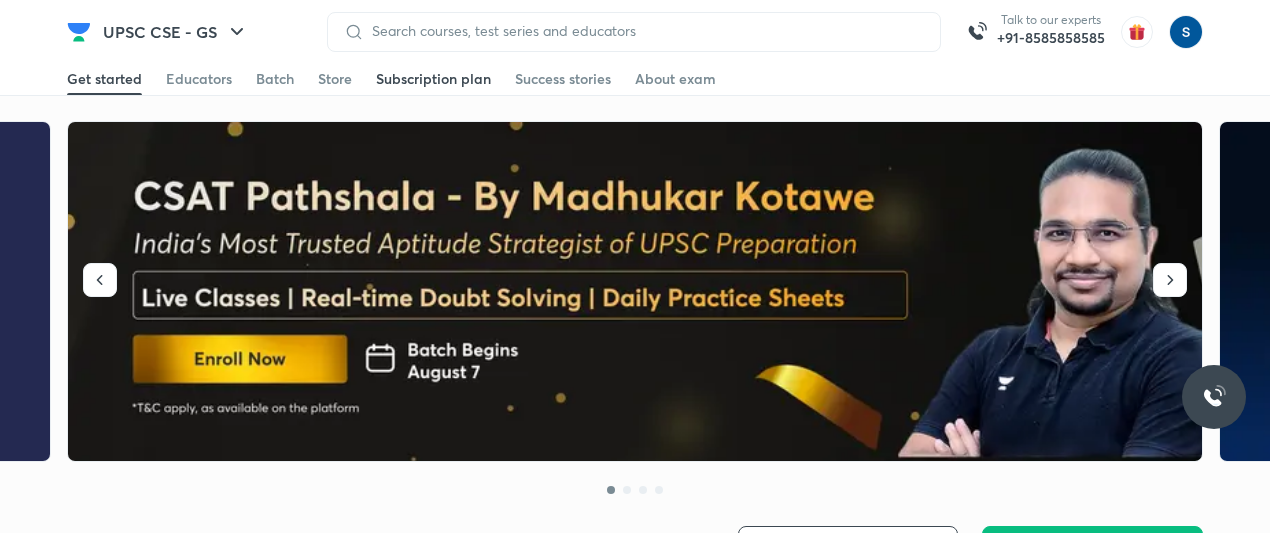 click on "Subscription plan" at bounding box center (433, 79) 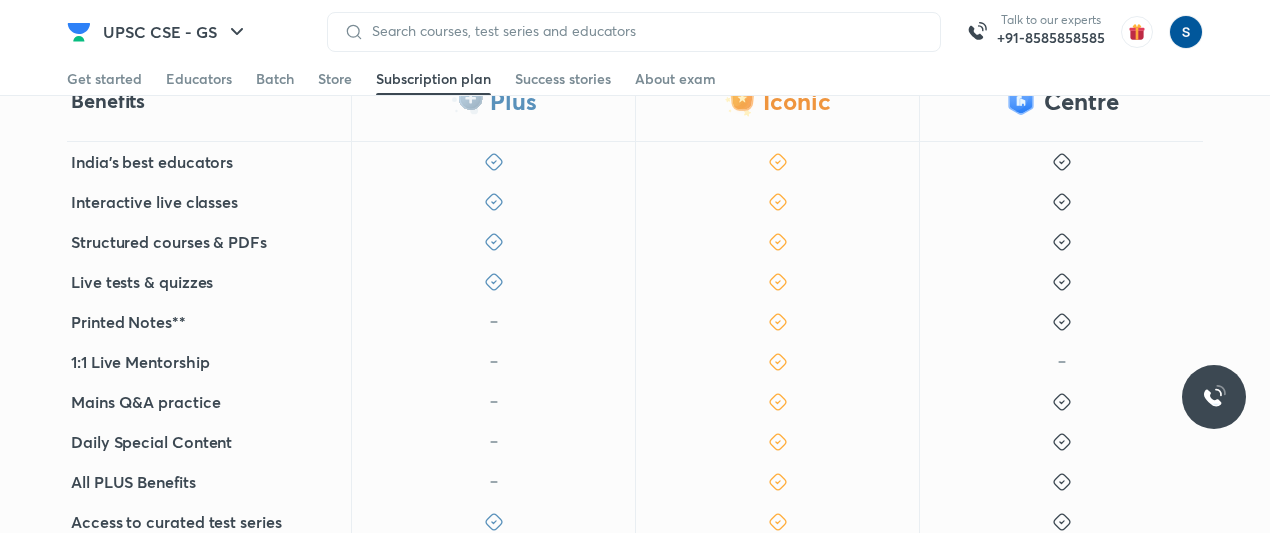 scroll, scrollTop: 547, scrollLeft: 0, axis: vertical 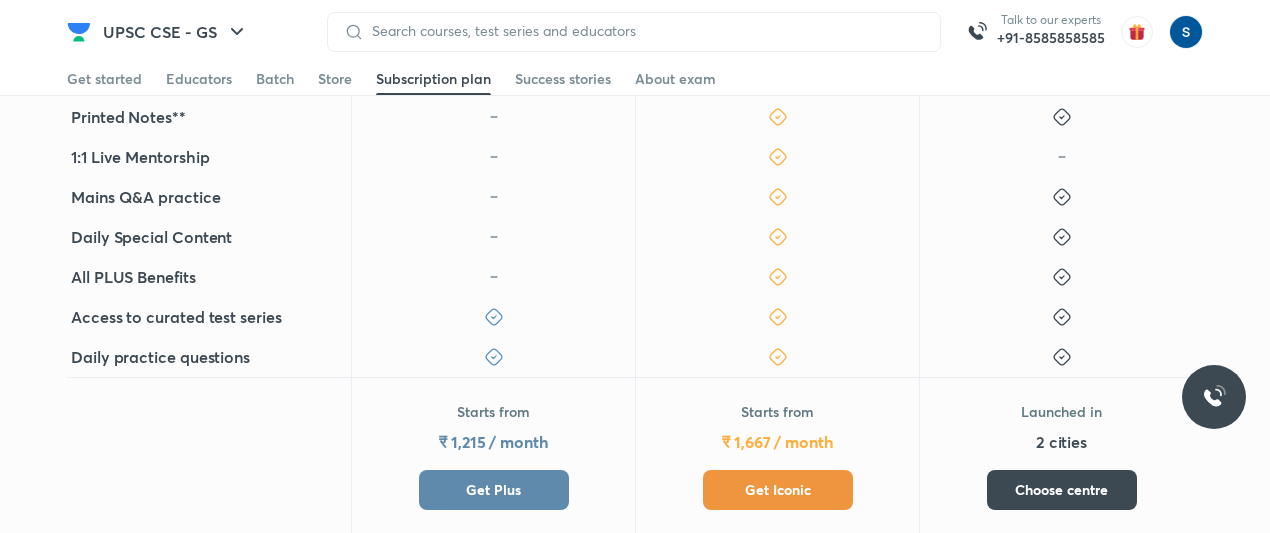 drag, startPoint x: 564, startPoint y: 371, endPoint x: 604, endPoint y: 389, distance: 43.863426 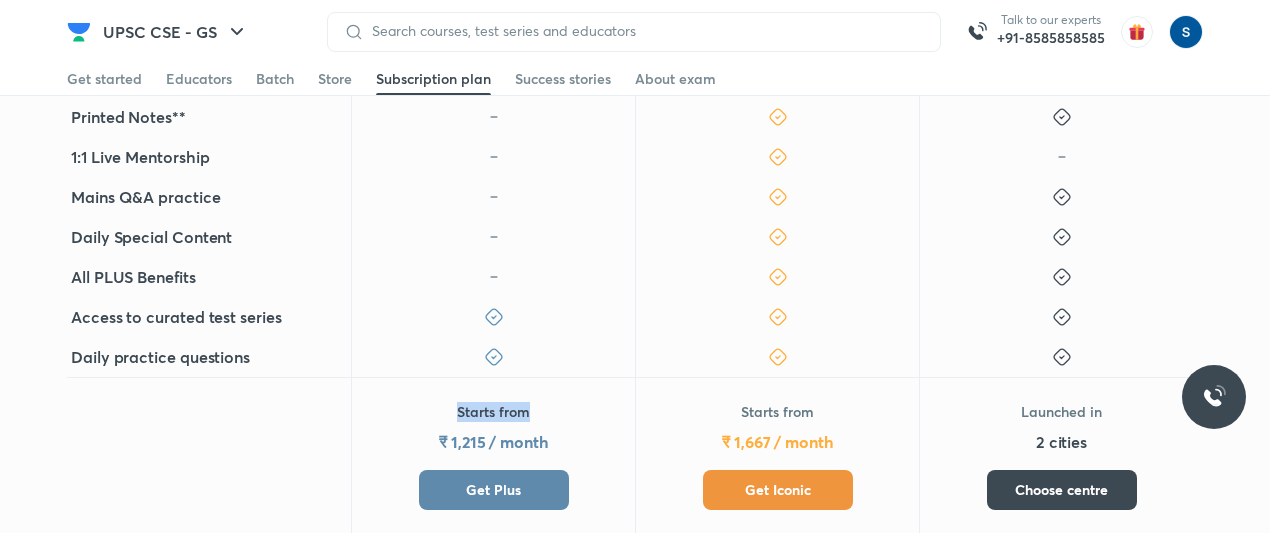 click on "Get Iconic" at bounding box center [778, 490] 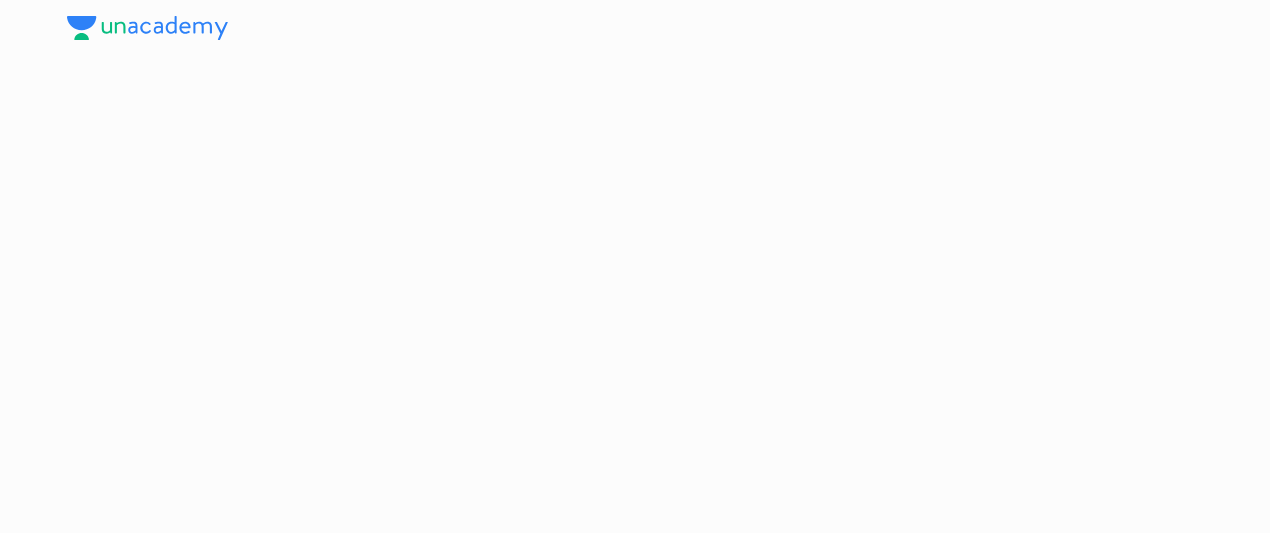 scroll, scrollTop: 0, scrollLeft: 0, axis: both 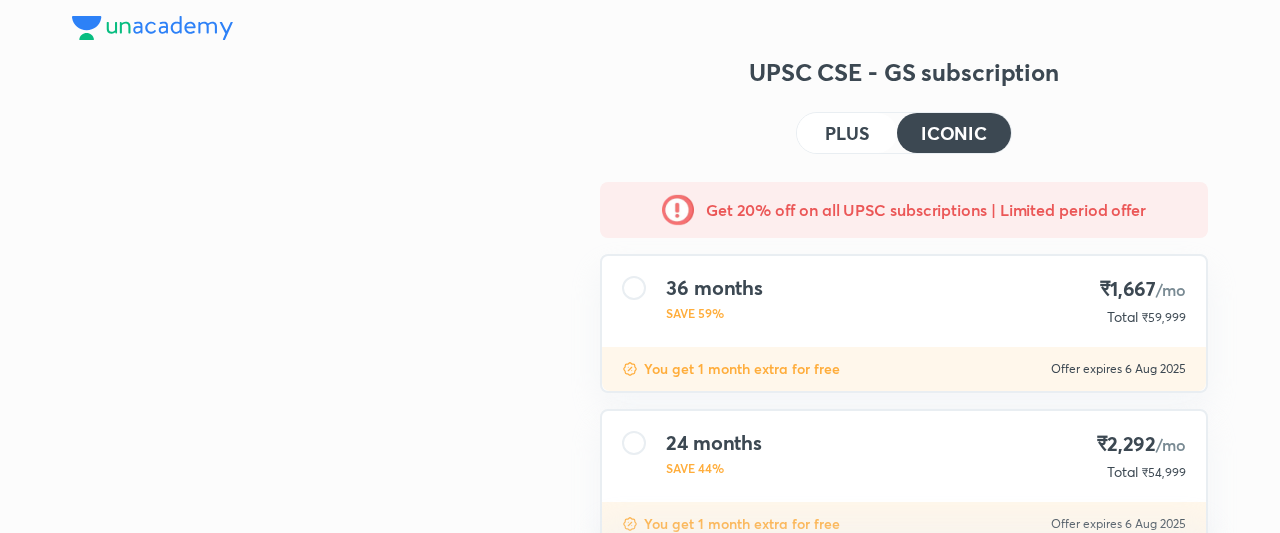 type on "[USERNAME]" 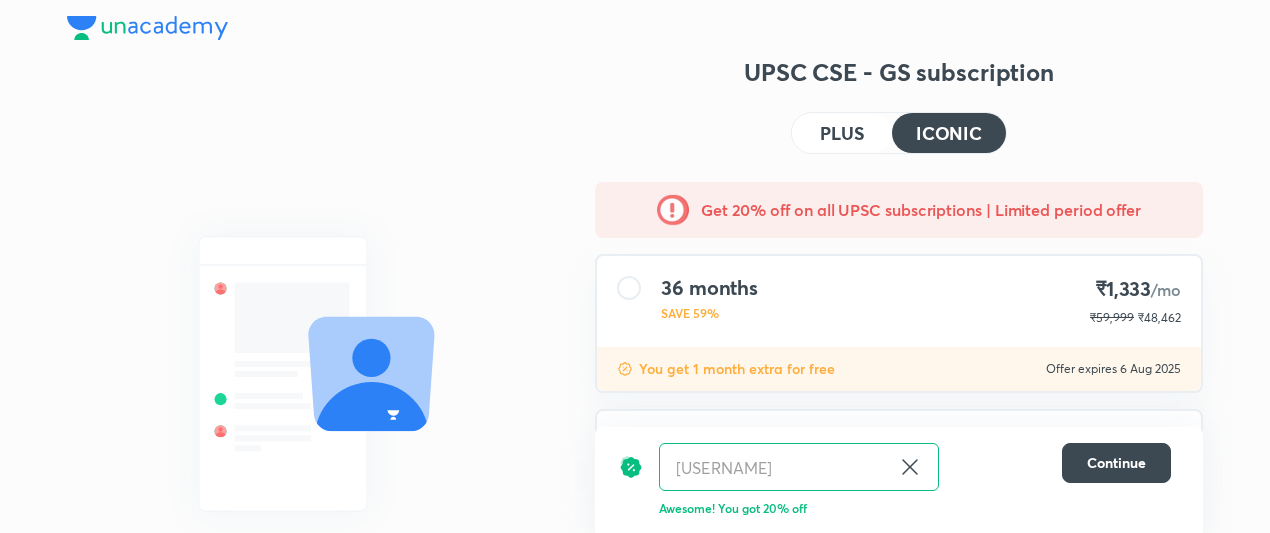 scroll, scrollTop: 0, scrollLeft: 0, axis: both 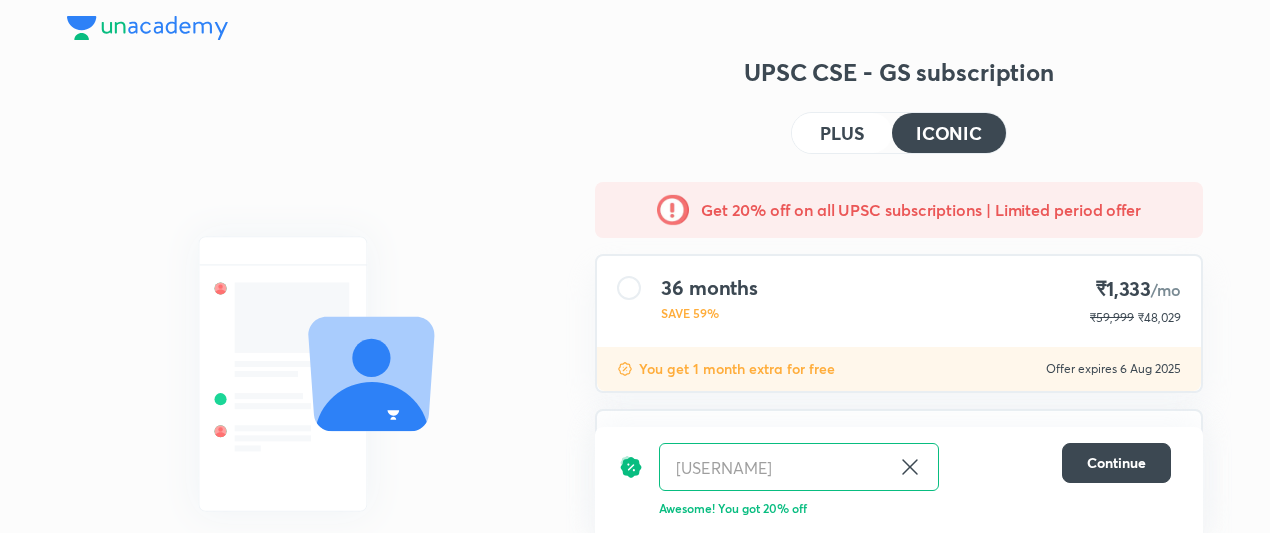 click 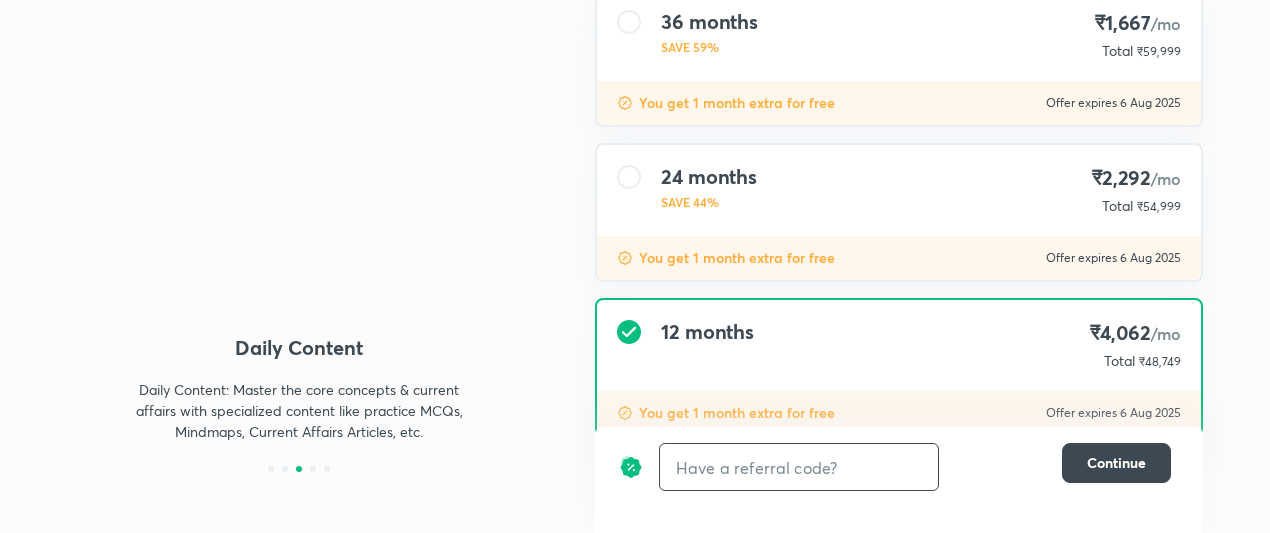 scroll, scrollTop: 286, scrollLeft: 0, axis: vertical 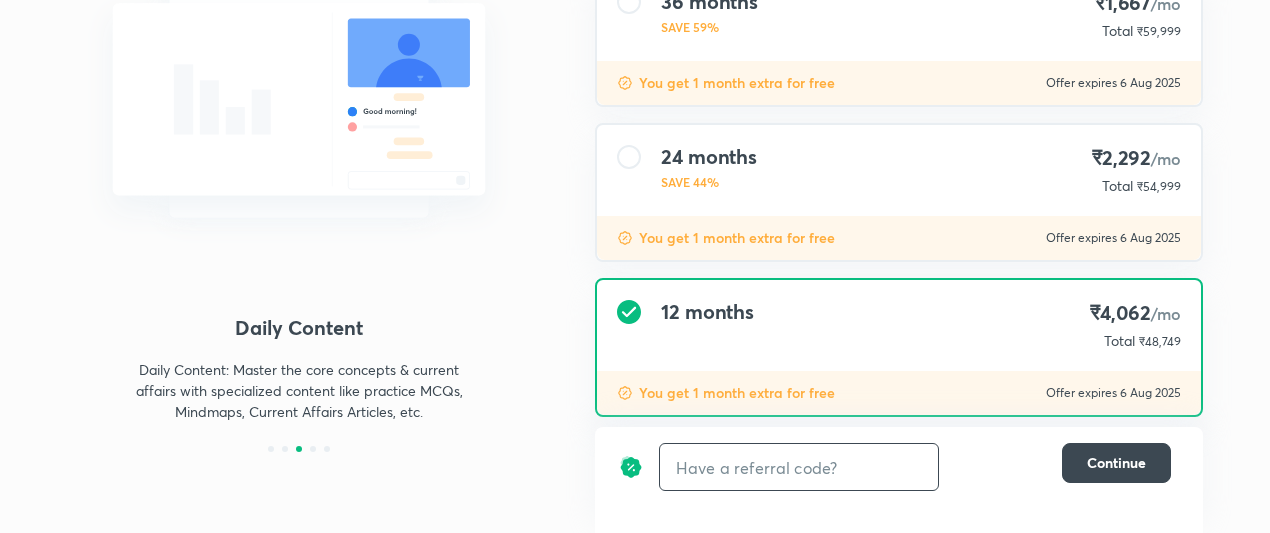 click at bounding box center [799, 467] 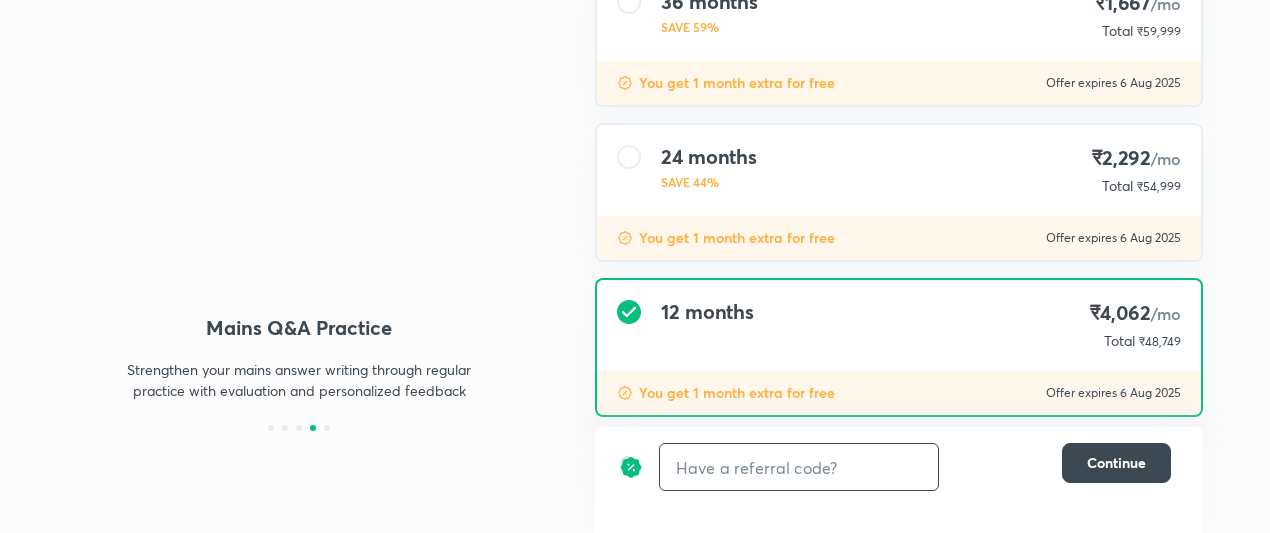 scroll, scrollTop: 266, scrollLeft: 0, axis: vertical 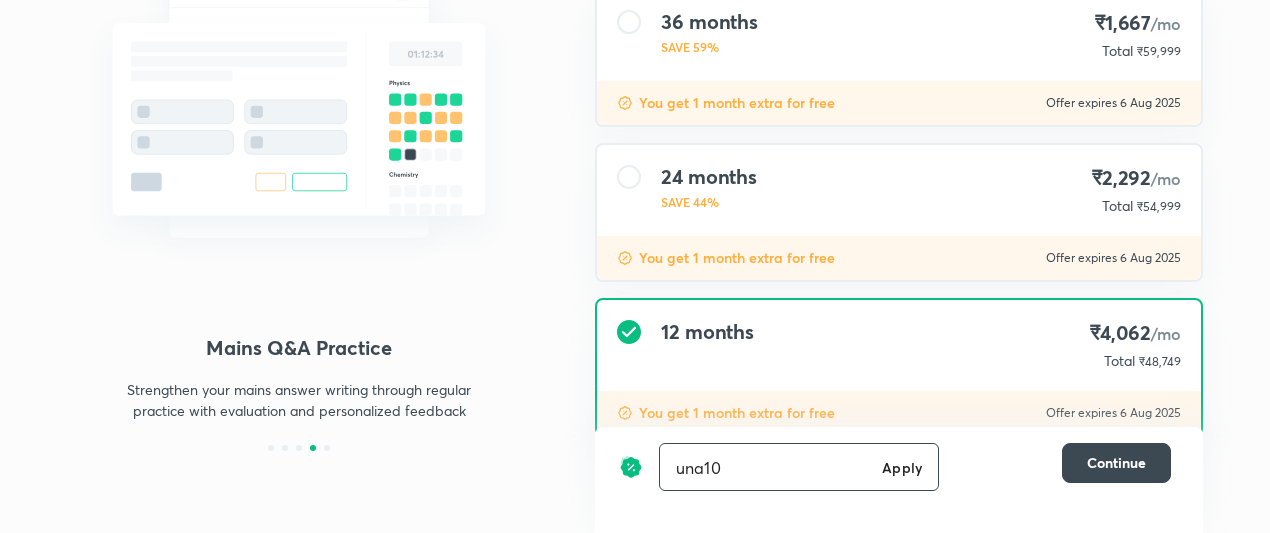 type on "una10" 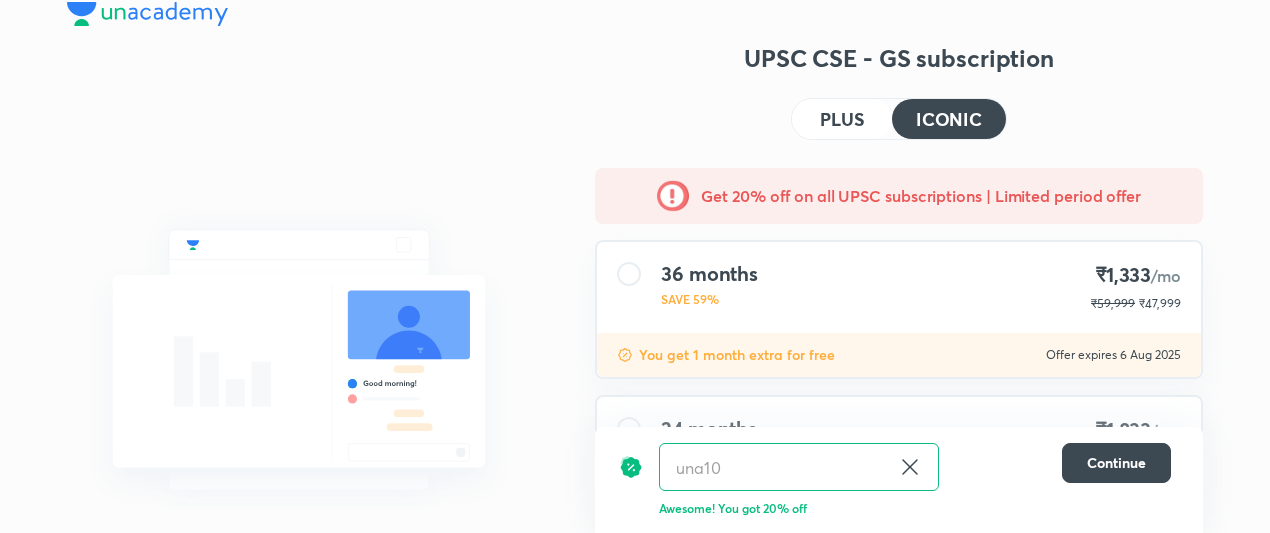 scroll, scrollTop: 0, scrollLeft: 0, axis: both 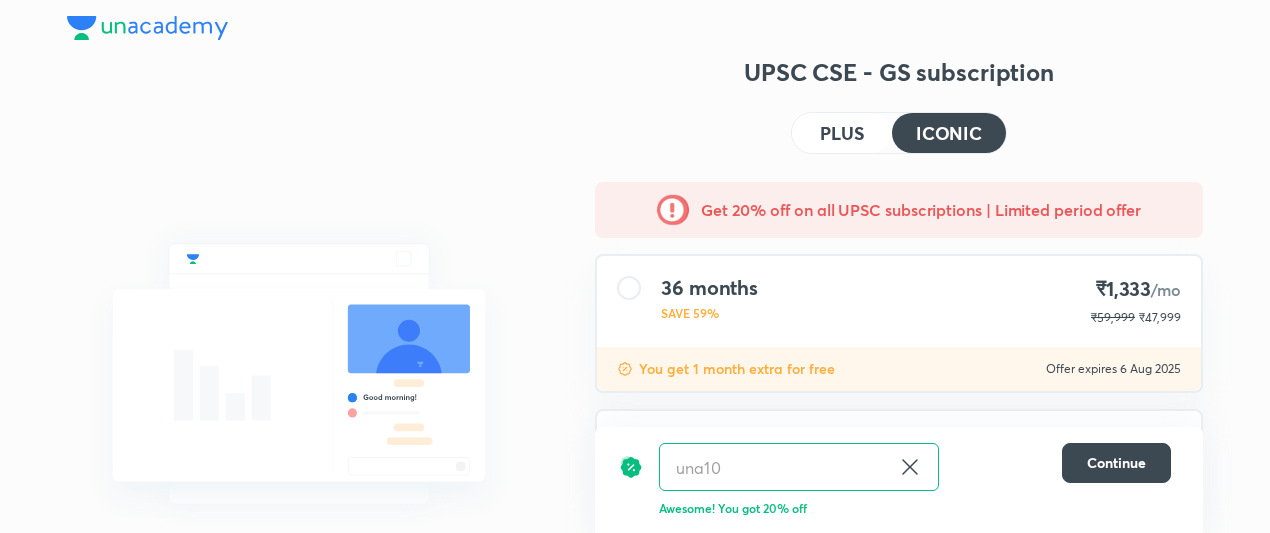 click on "ICONIC" at bounding box center (949, 133) 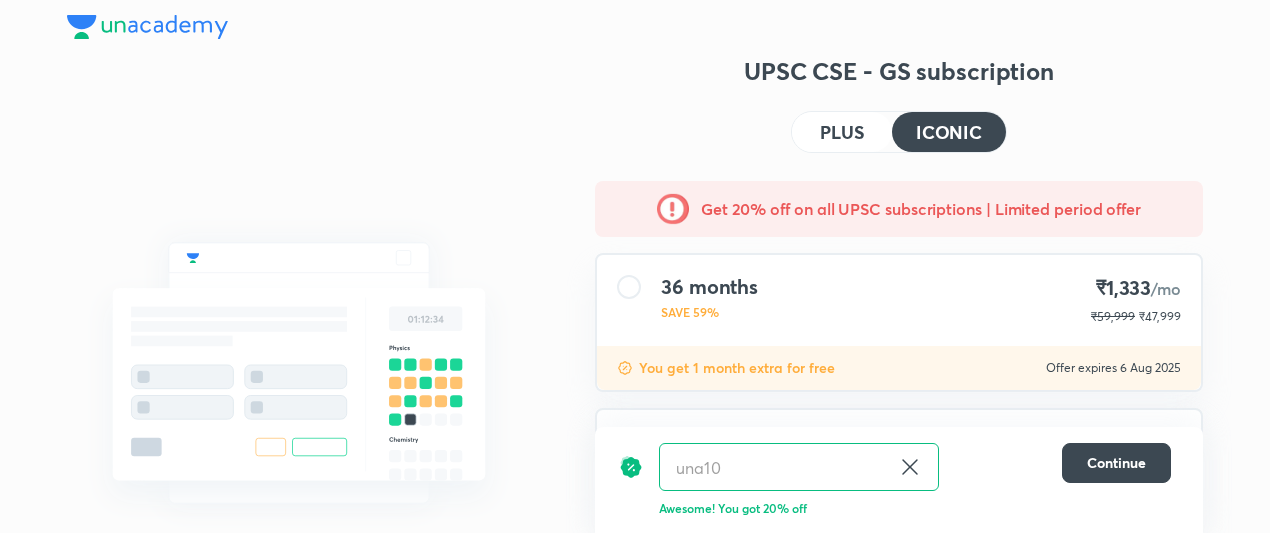 scroll, scrollTop: 0, scrollLeft: 0, axis: both 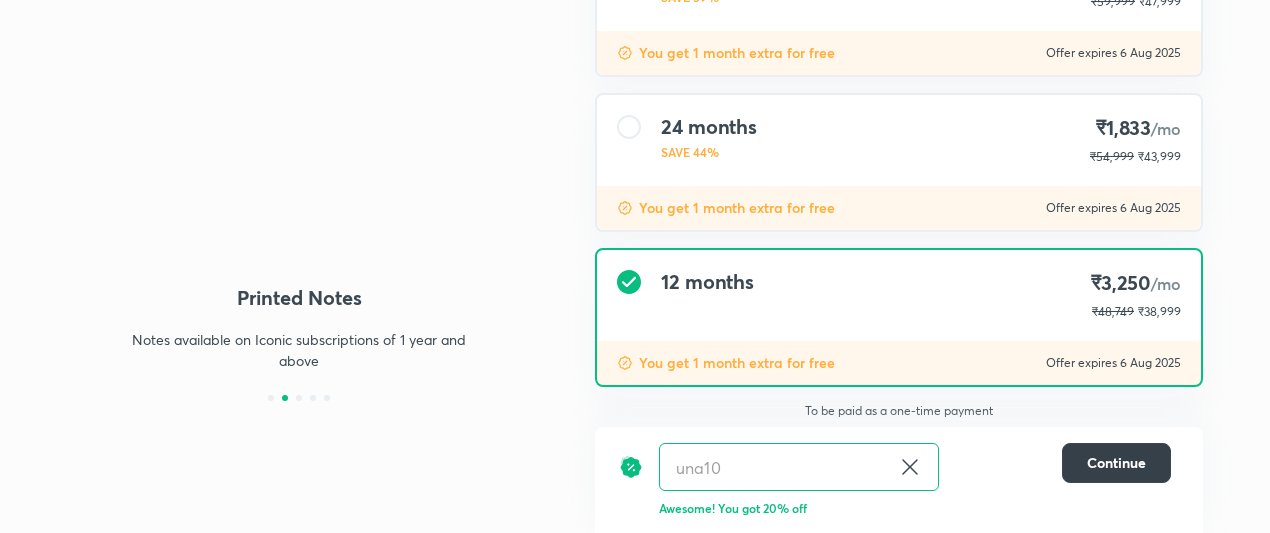 click on "Continue" at bounding box center (1116, 463) 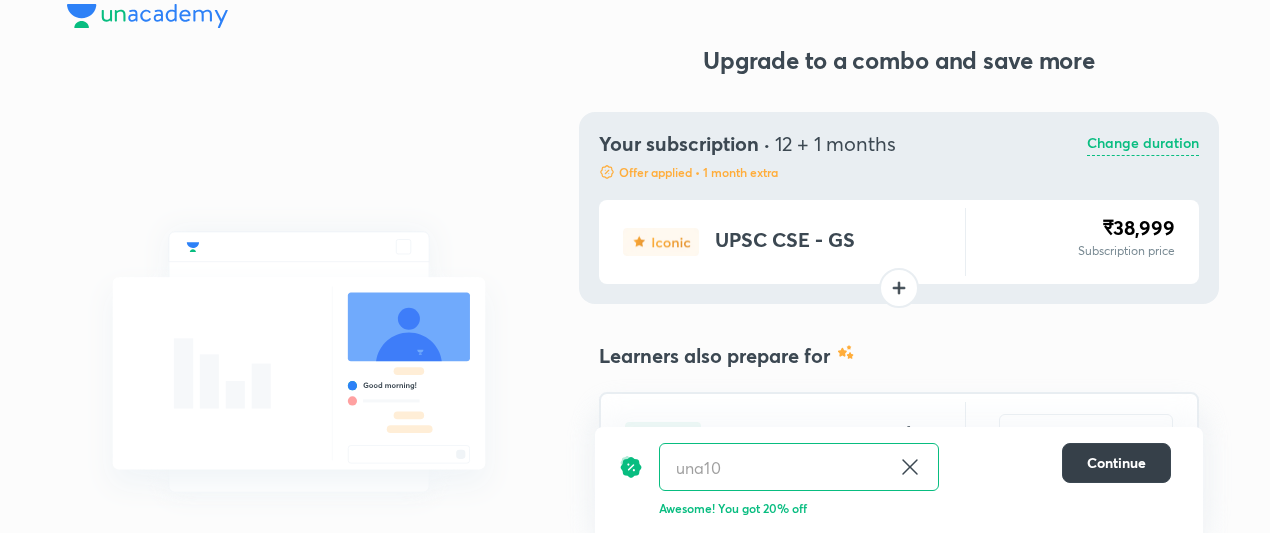 scroll, scrollTop: 0, scrollLeft: 0, axis: both 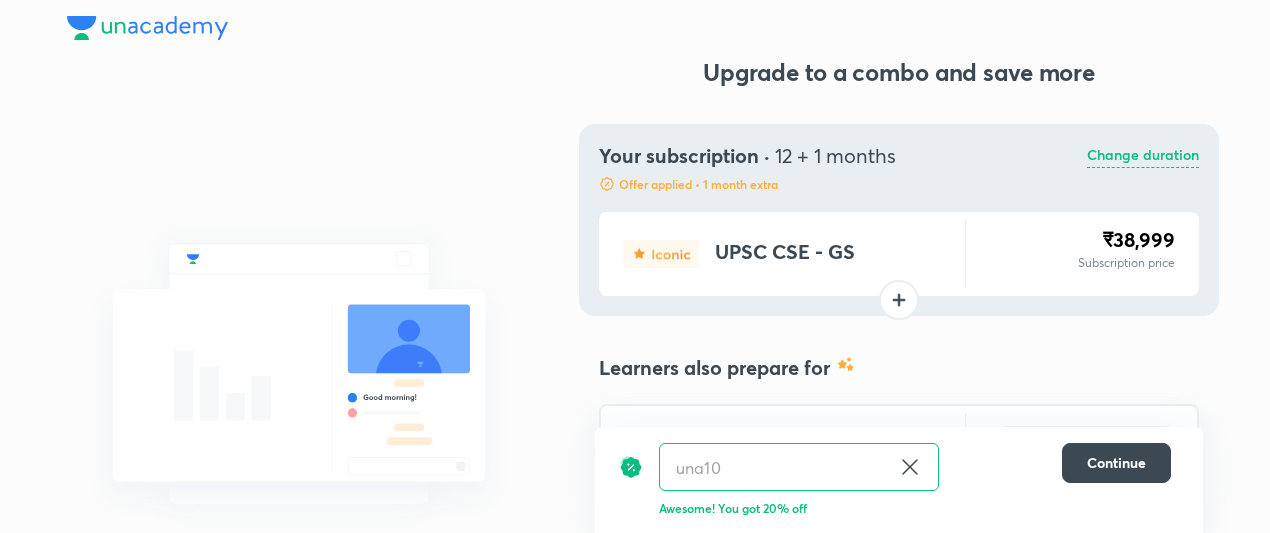 click on "Change duration" at bounding box center [1143, 156] 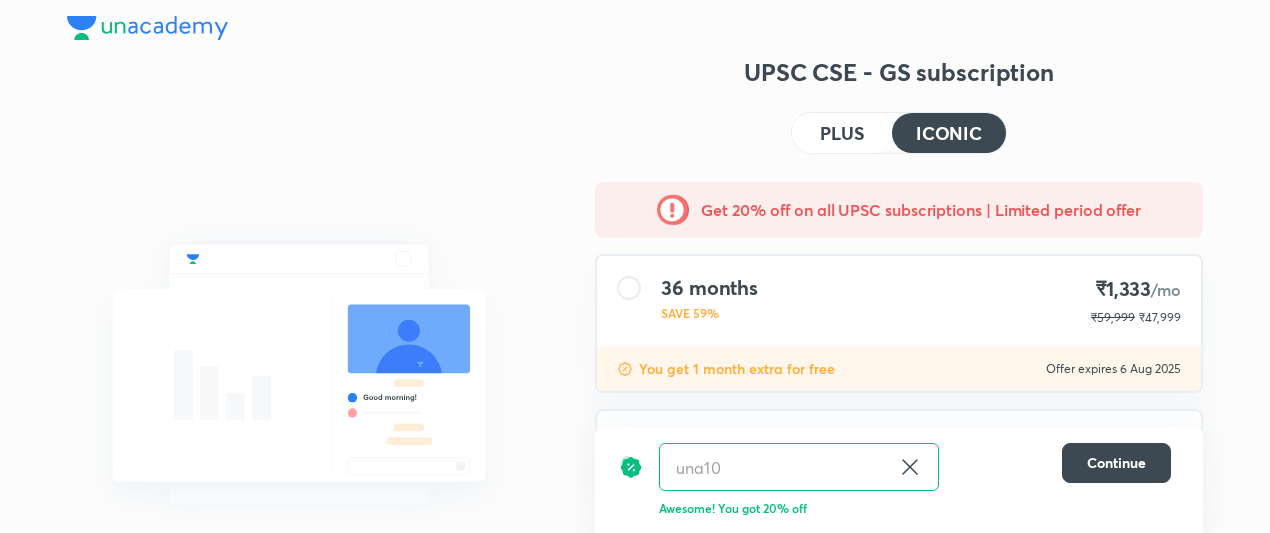 click on "[NUMBER] months SAVE 59% [PRICE]  /mo [PRICE] [PRICE]" at bounding box center (899, 301) 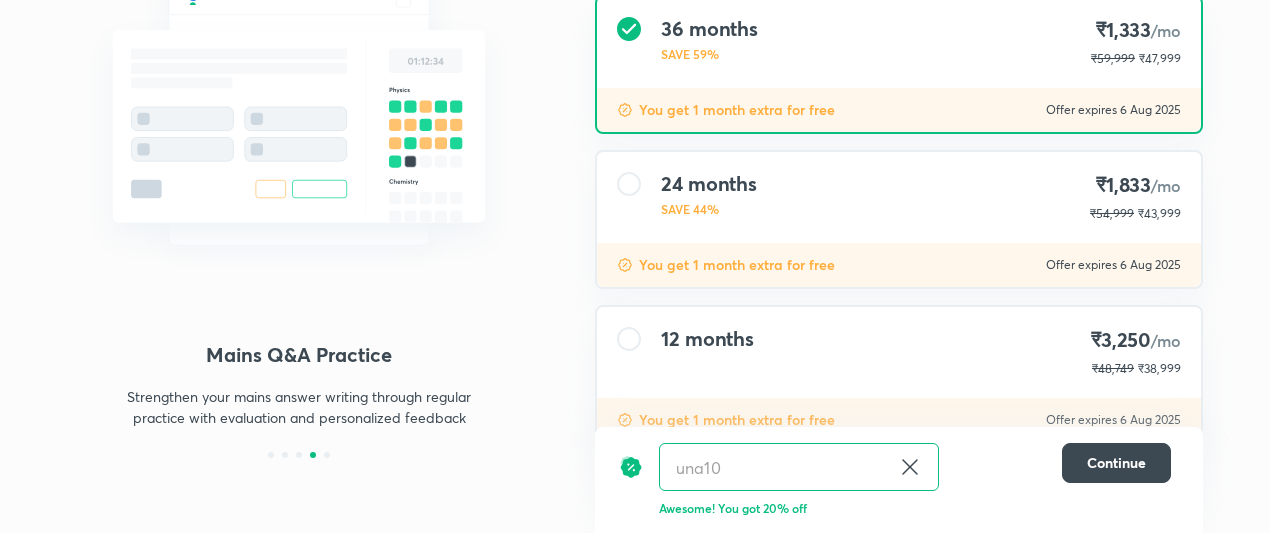 scroll, scrollTop: 318, scrollLeft: 0, axis: vertical 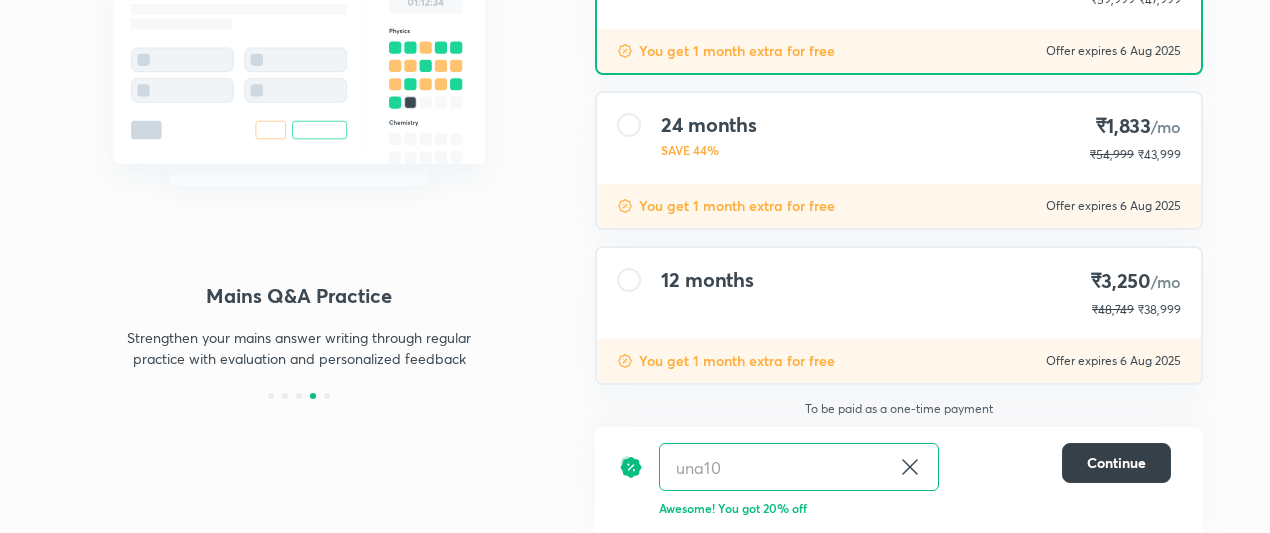 click on "Continue" at bounding box center (1116, 463) 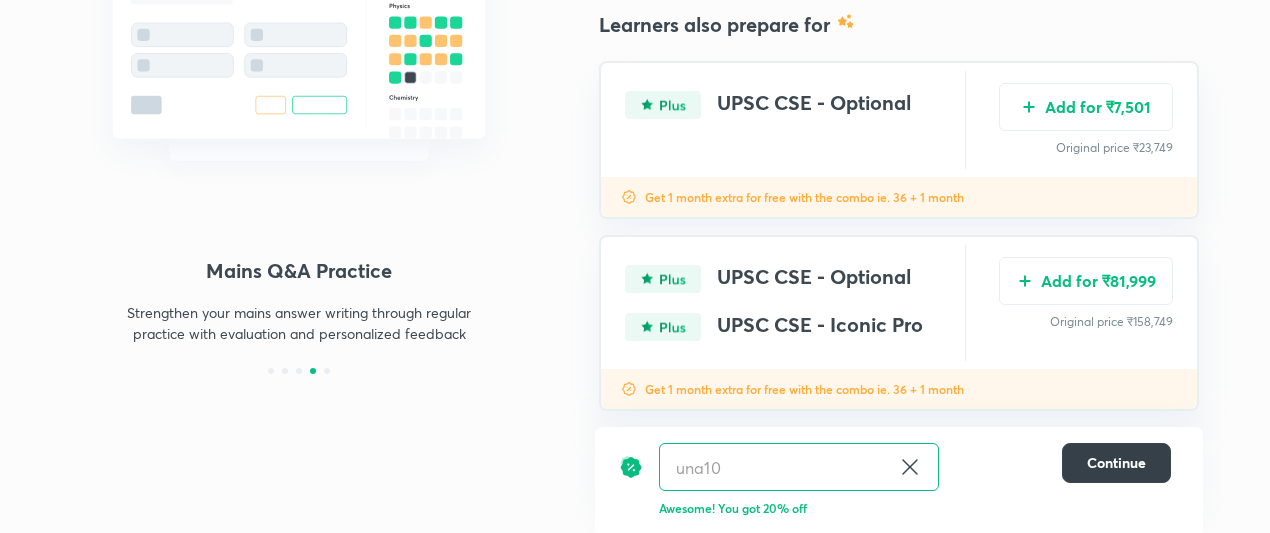 scroll, scrollTop: 377, scrollLeft: 0, axis: vertical 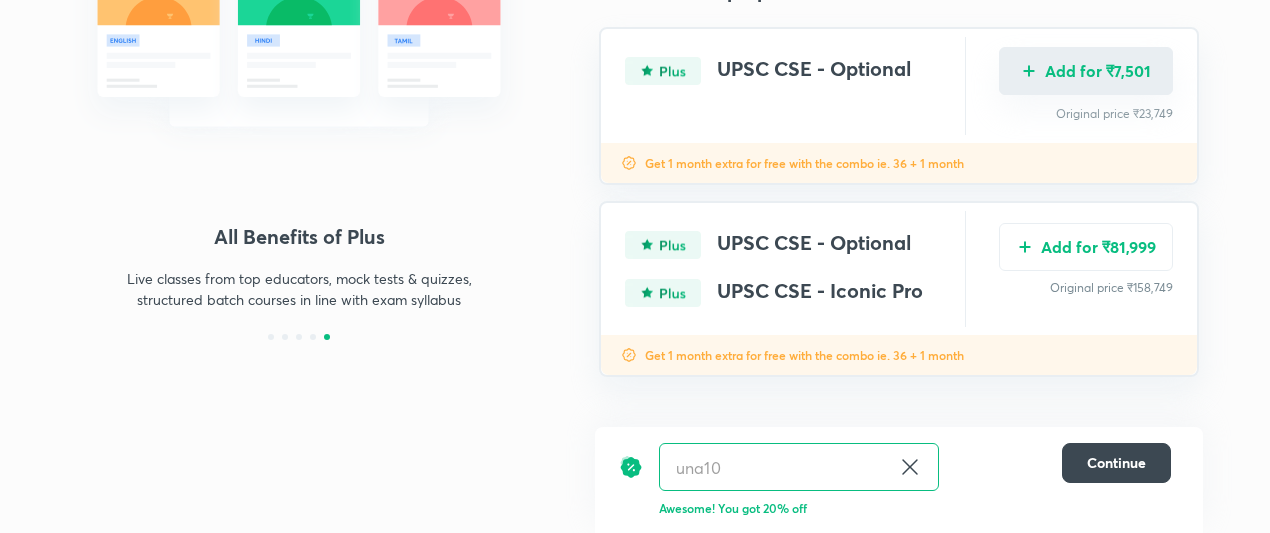click on "Add for ₹7,501" at bounding box center [1086, 71] 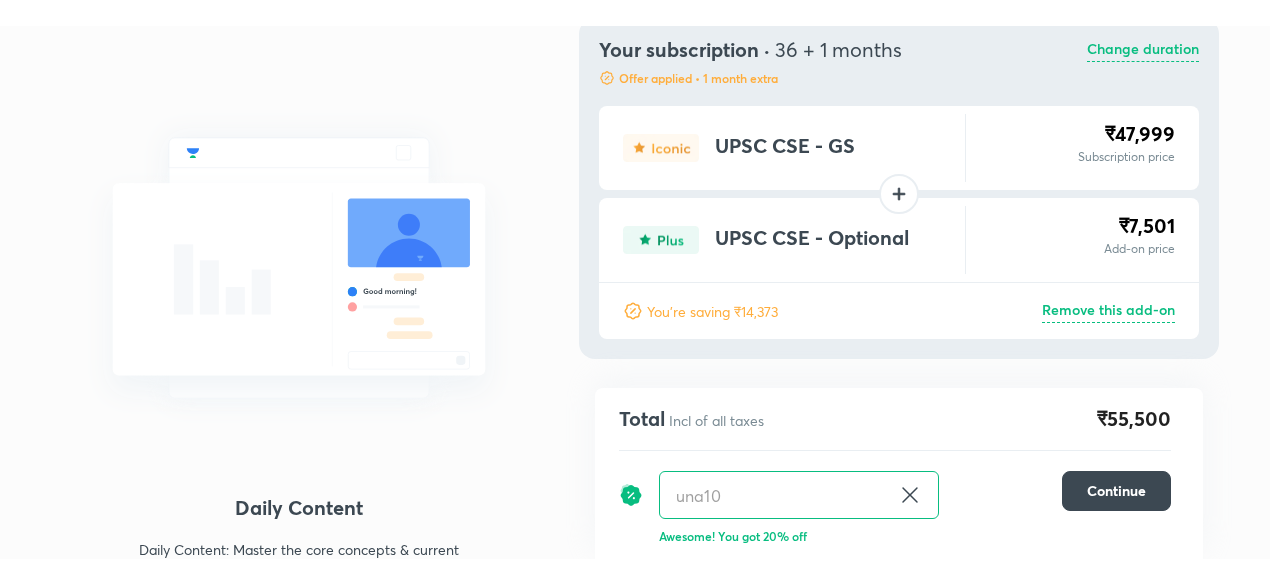 scroll, scrollTop: 118, scrollLeft: 0, axis: vertical 